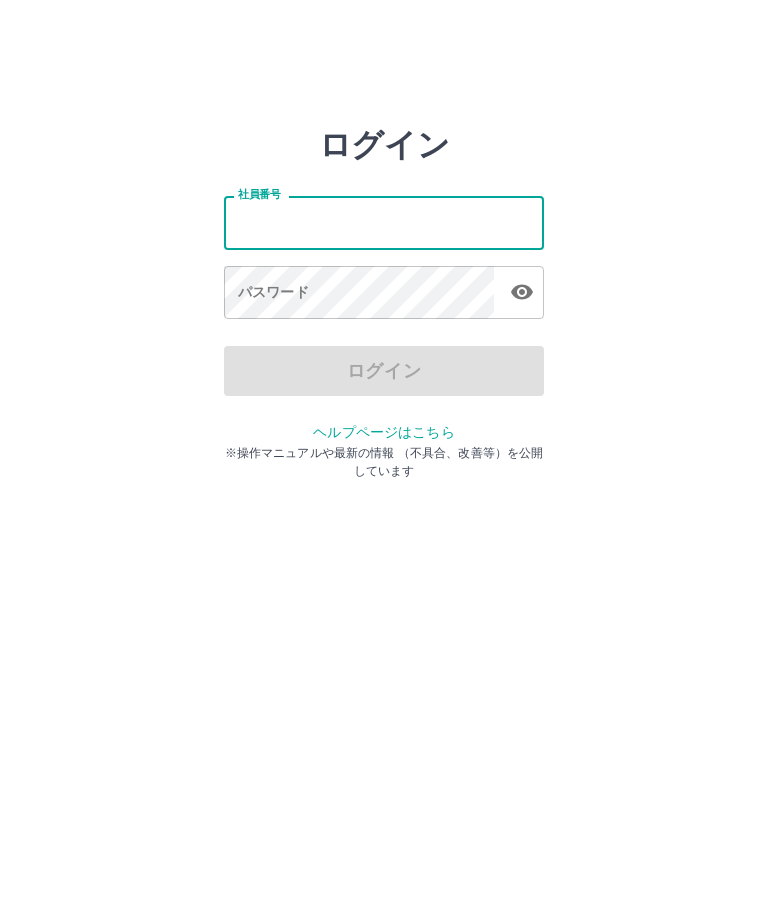 scroll, scrollTop: 0, scrollLeft: 0, axis: both 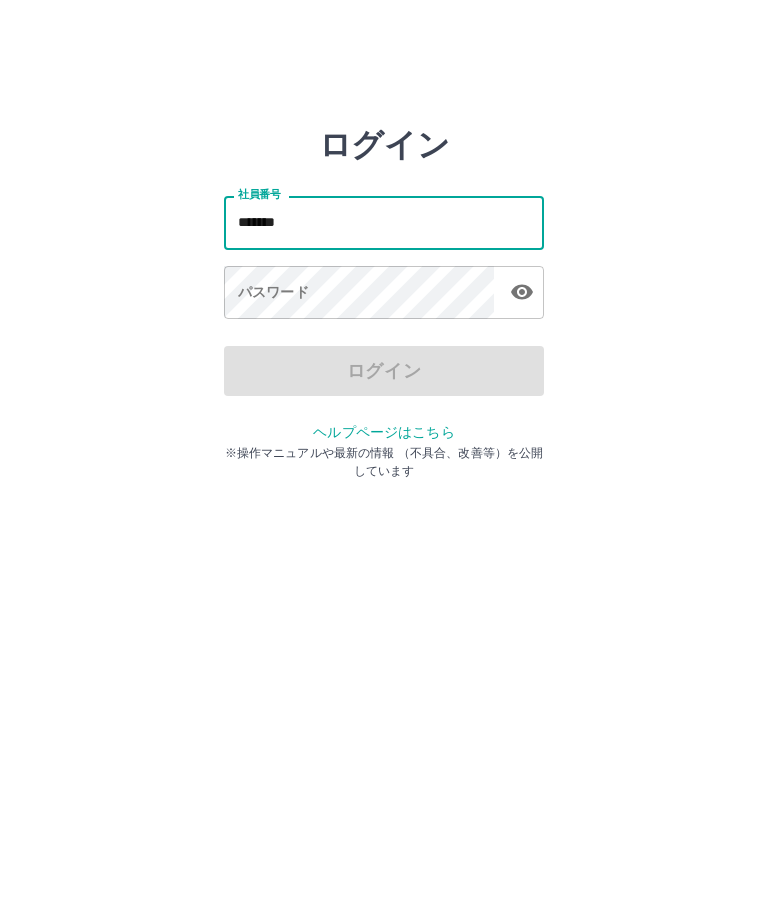 type on "*******" 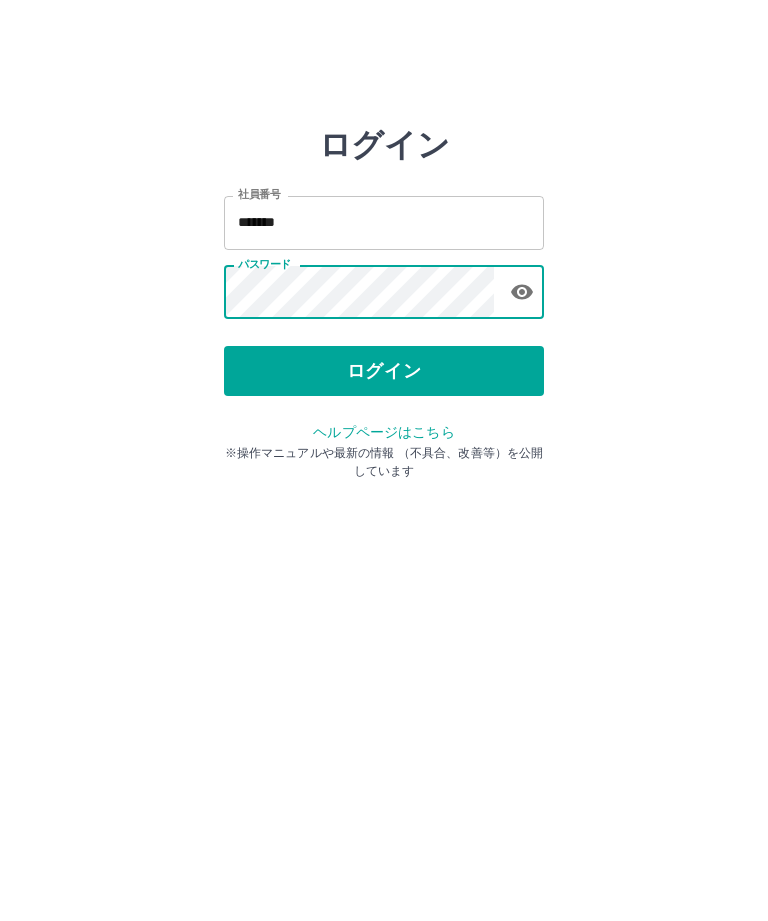 click on "ログイン" at bounding box center (384, 371) 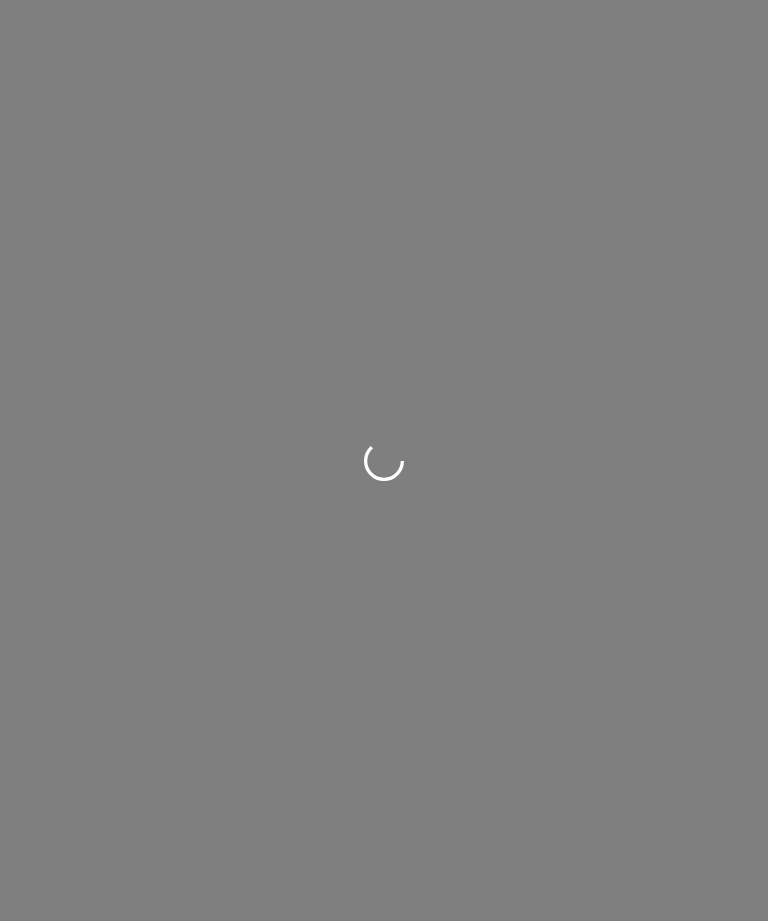 scroll, scrollTop: 0, scrollLeft: 0, axis: both 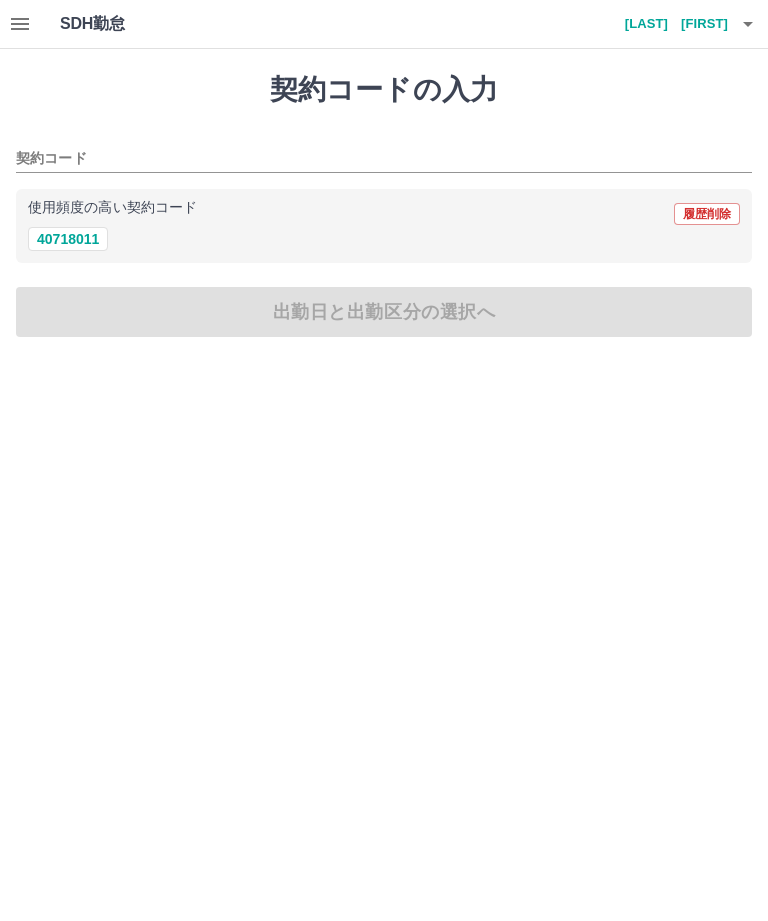 click on "40718011" at bounding box center [68, 239] 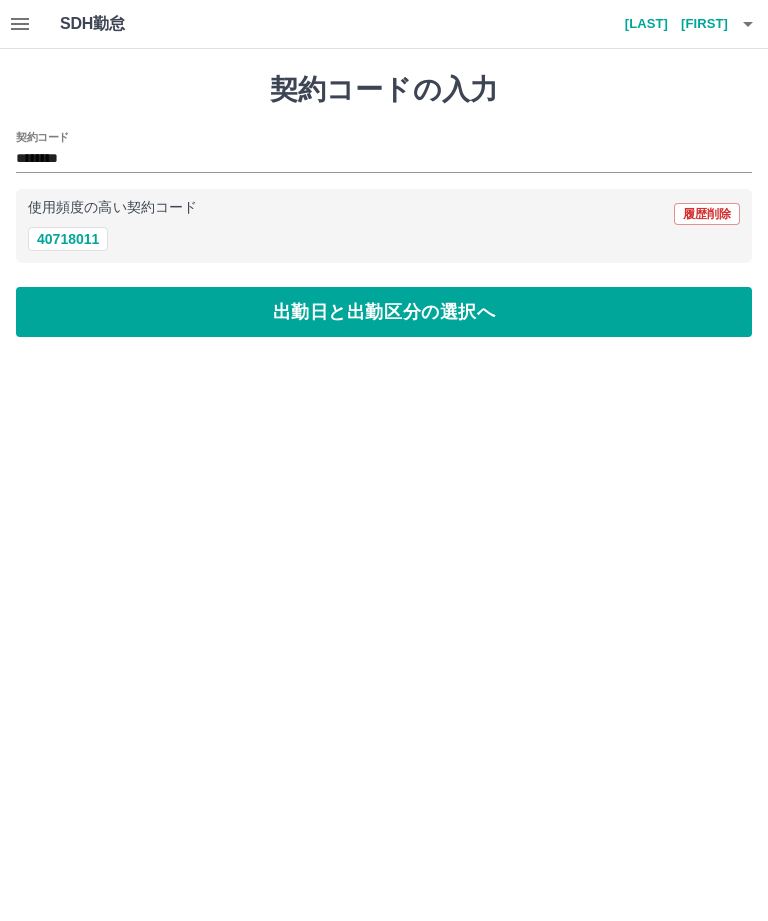type on "********" 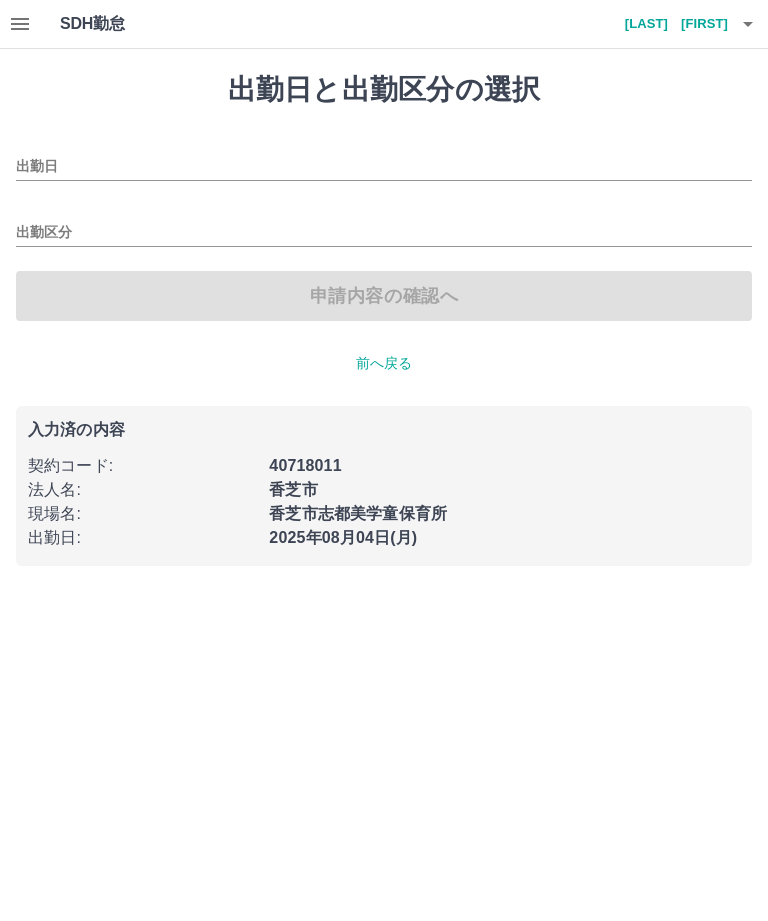 type on "**********" 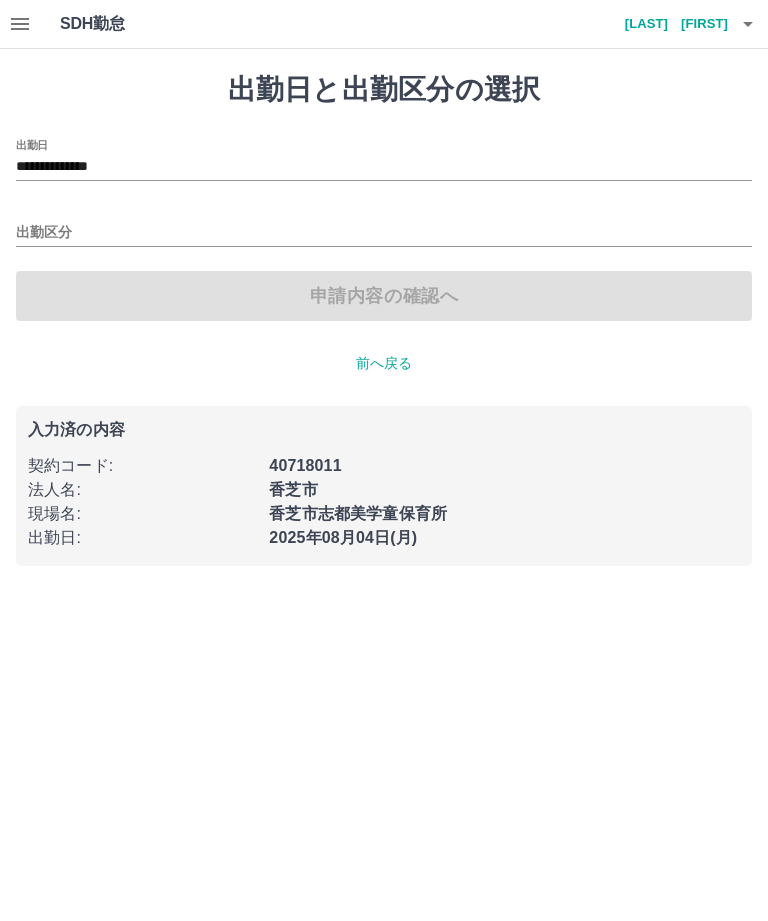 click on "出勤区分" at bounding box center [384, 233] 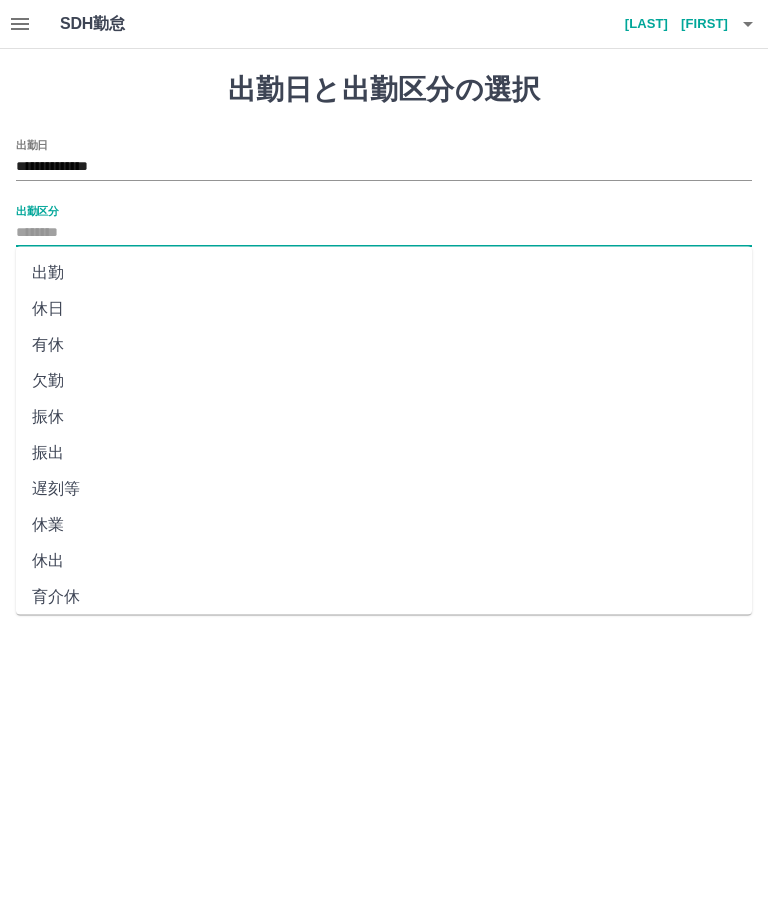 click on "出勤" at bounding box center [384, 273] 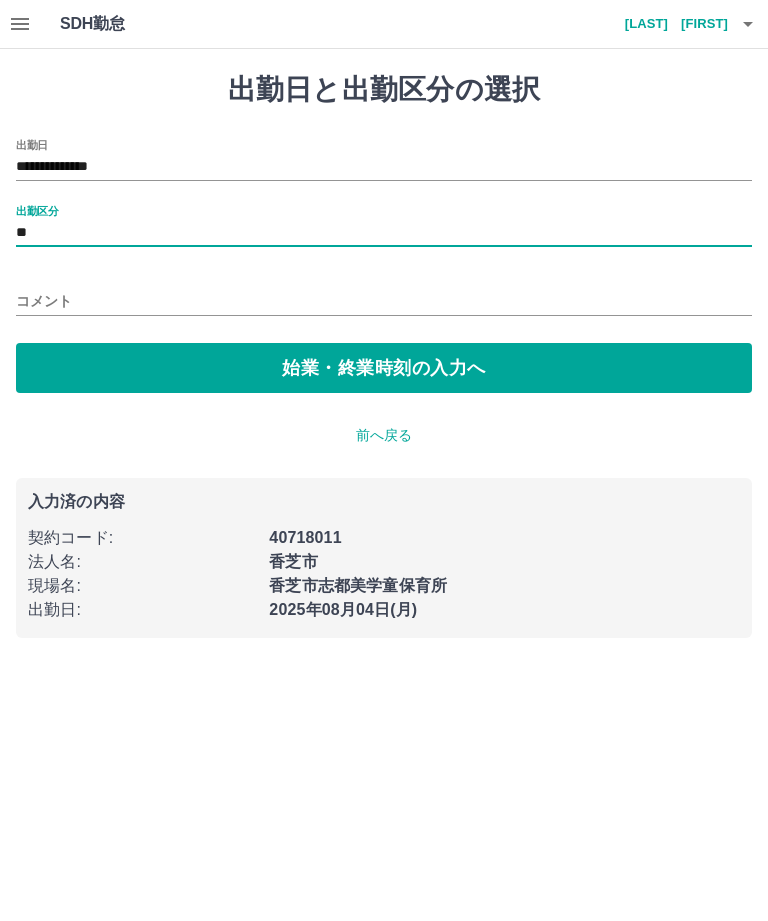 click on "始業・終業時刻の入力へ" at bounding box center (384, 368) 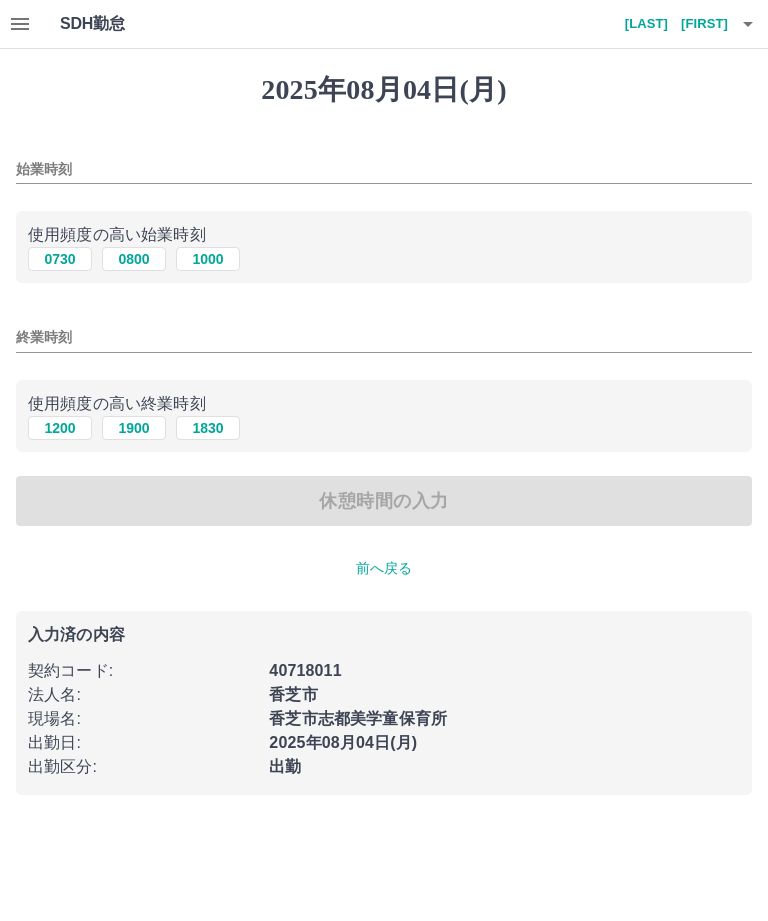 click on "始業時刻" at bounding box center [384, 169] 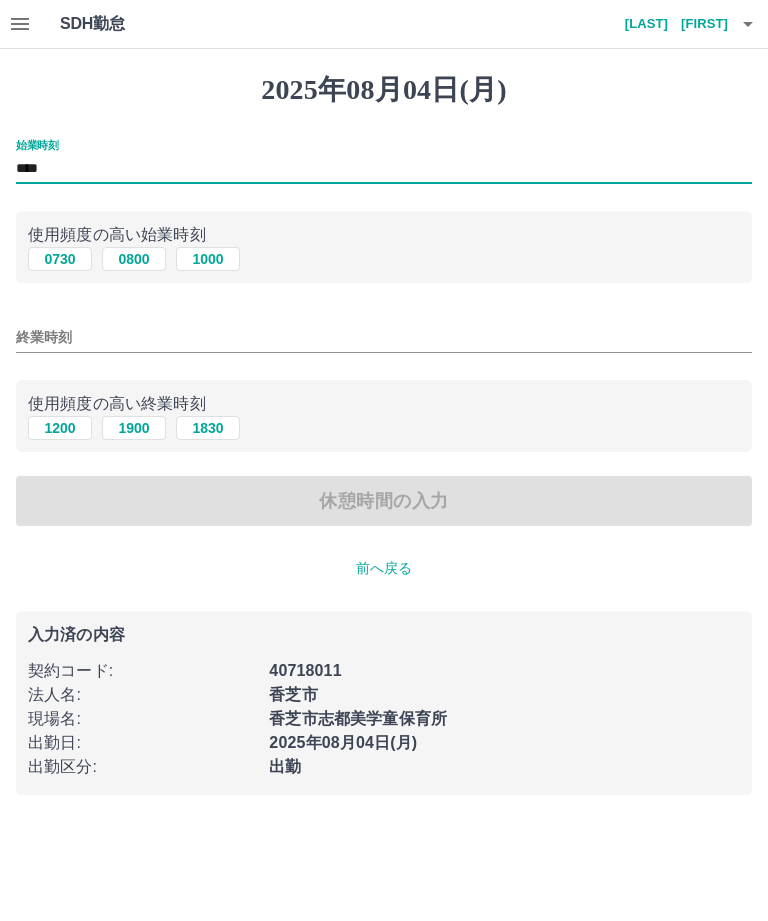 type on "****" 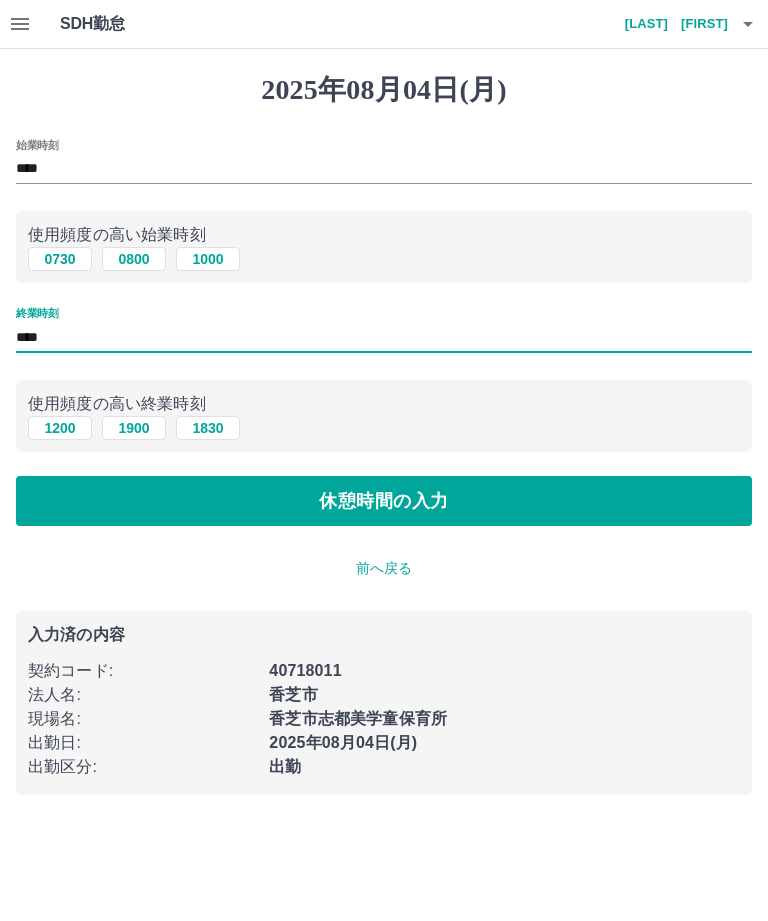 type on "****" 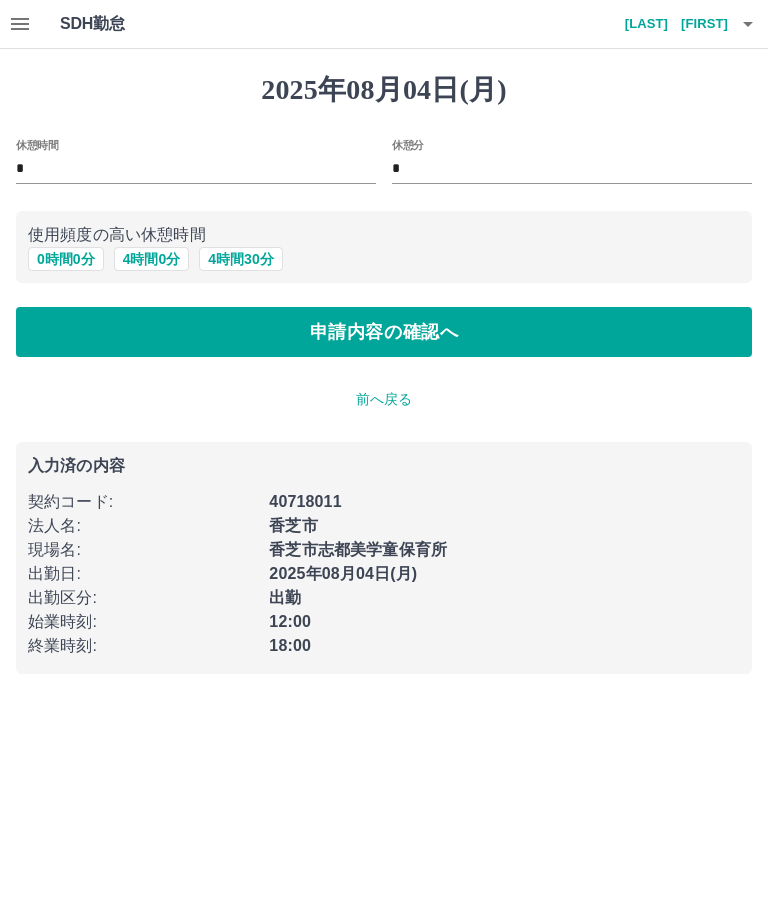 click on "申請内容の確認へ" at bounding box center (384, 332) 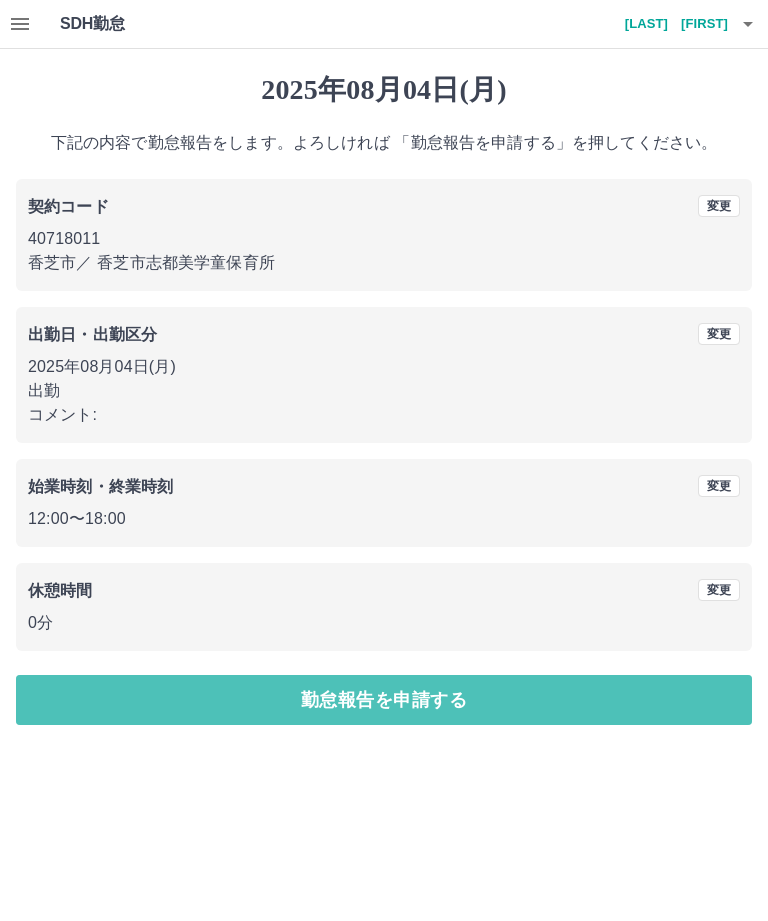 click on "勤怠報告を申請する" at bounding box center [384, 700] 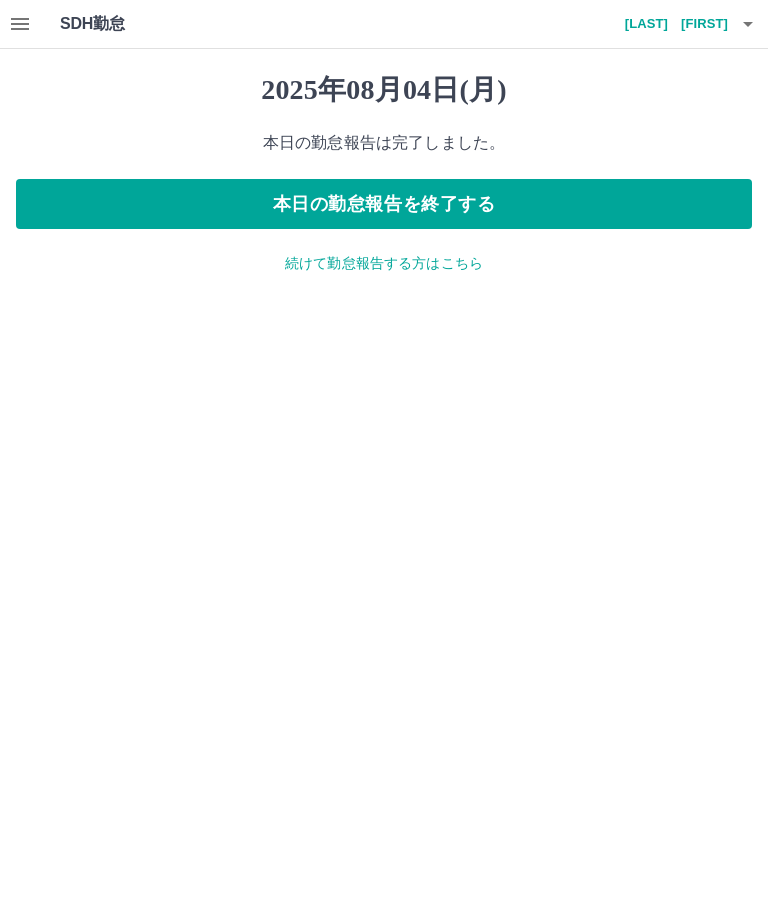 click 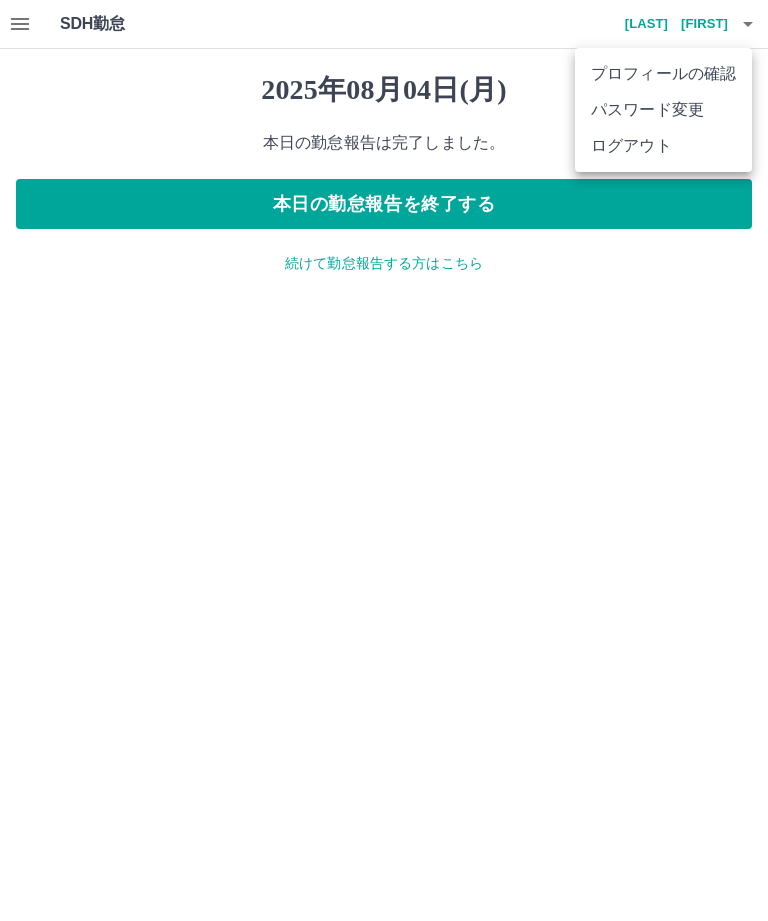 click at bounding box center [384, 460] 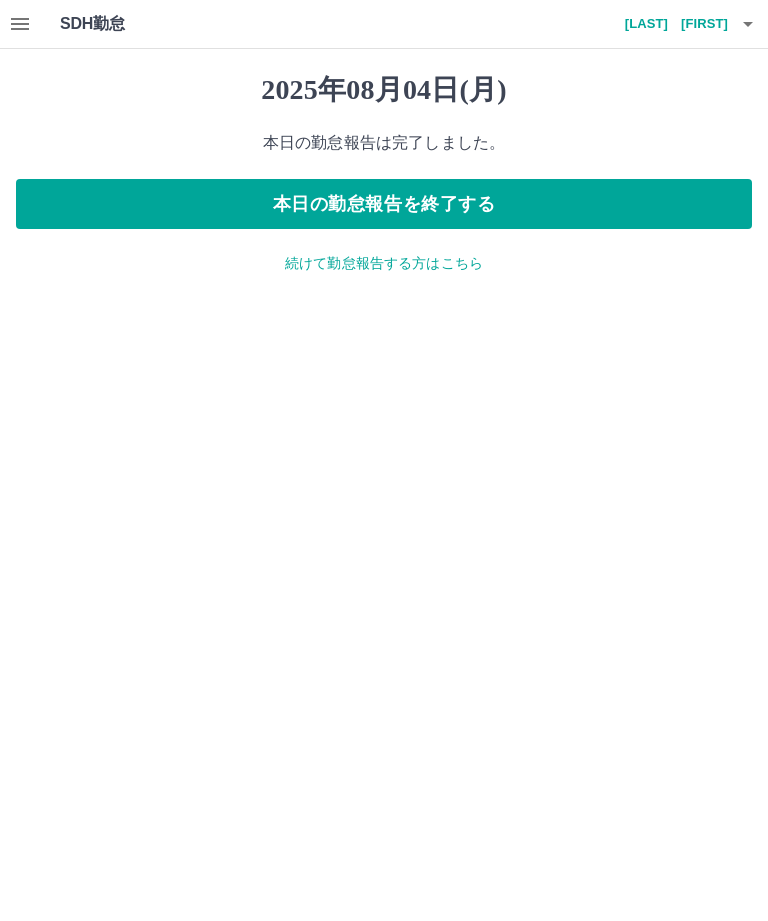 click 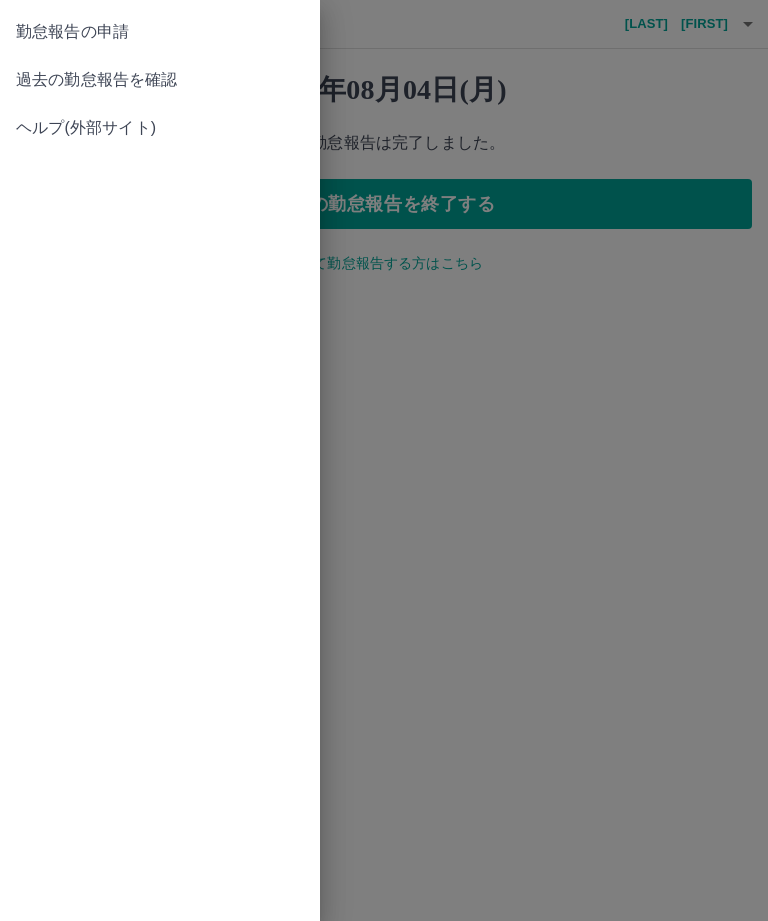 click on "過去の勤怠報告を確認" at bounding box center (160, 80) 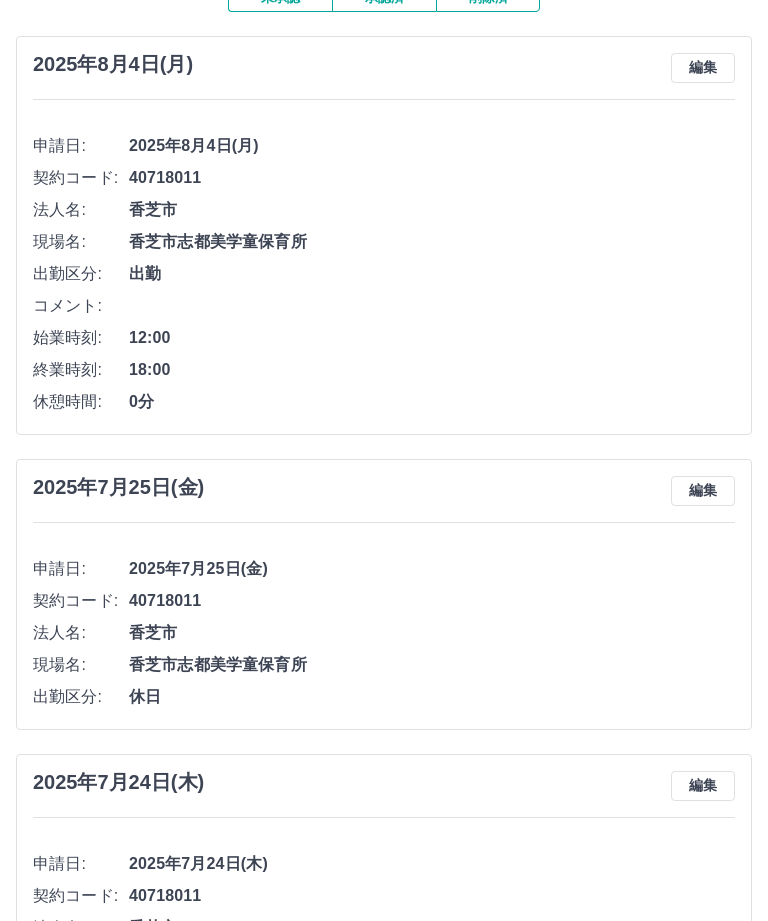 scroll, scrollTop: 0, scrollLeft: 0, axis: both 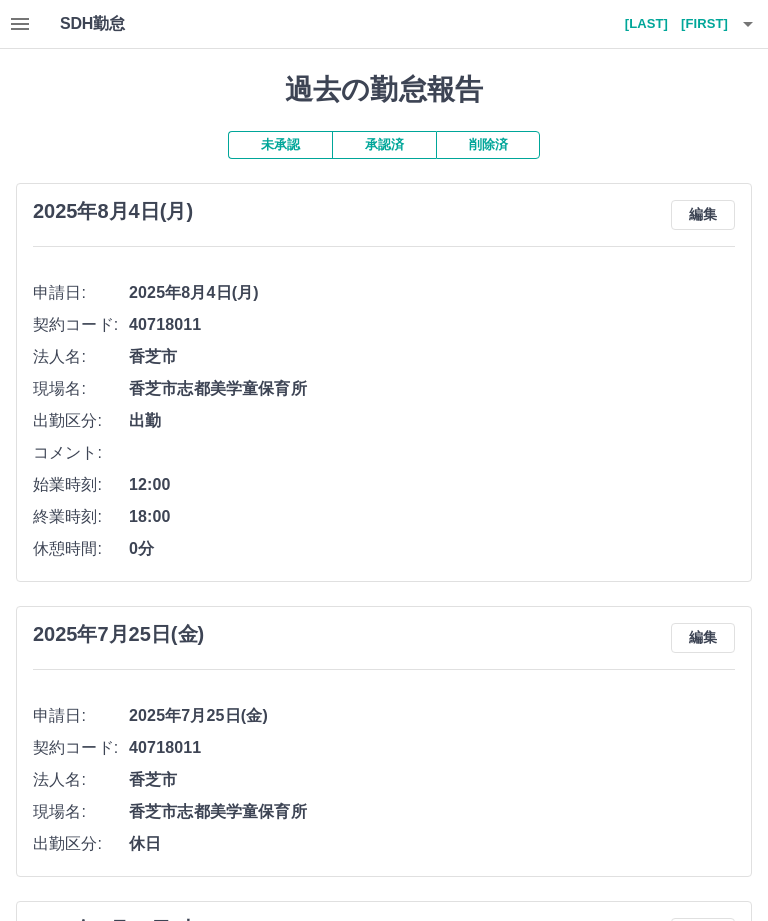 click on "[LAST]　[FIRST]" at bounding box center (668, 24) 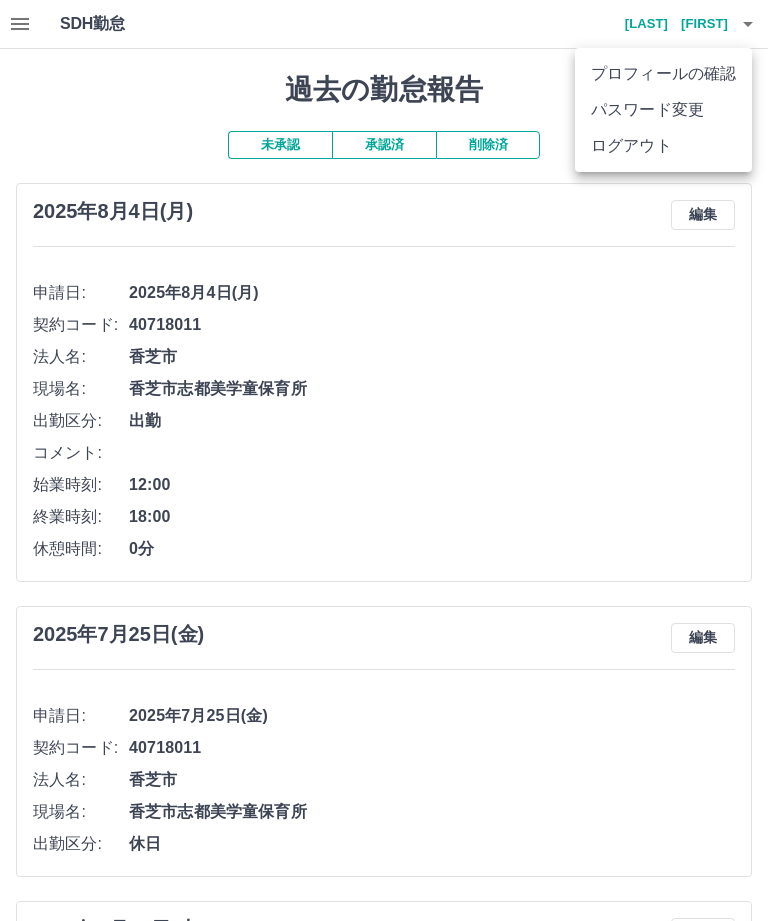 click on "ログアウト" at bounding box center (663, 146) 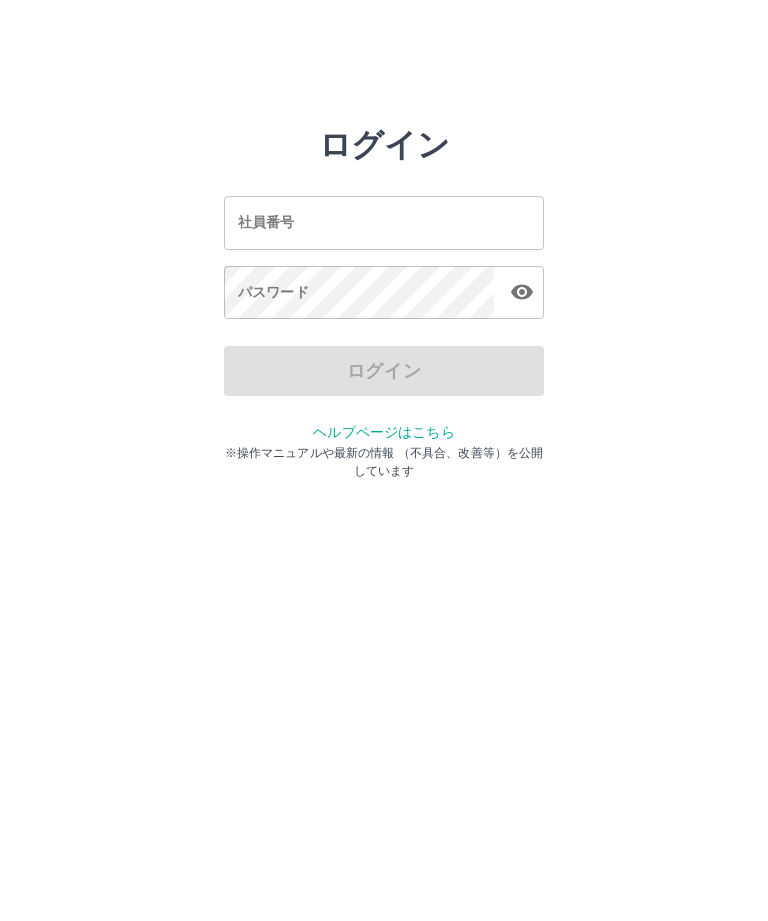 scroll, scrollTop: 0, scrollLeft: 0, axis: both 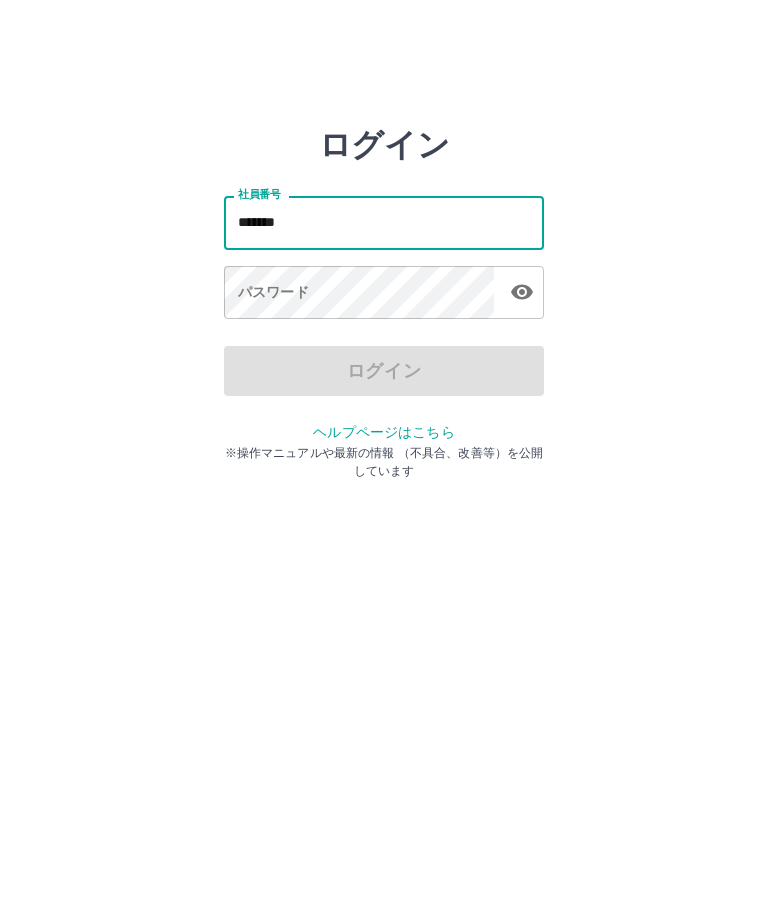 type on "*******" 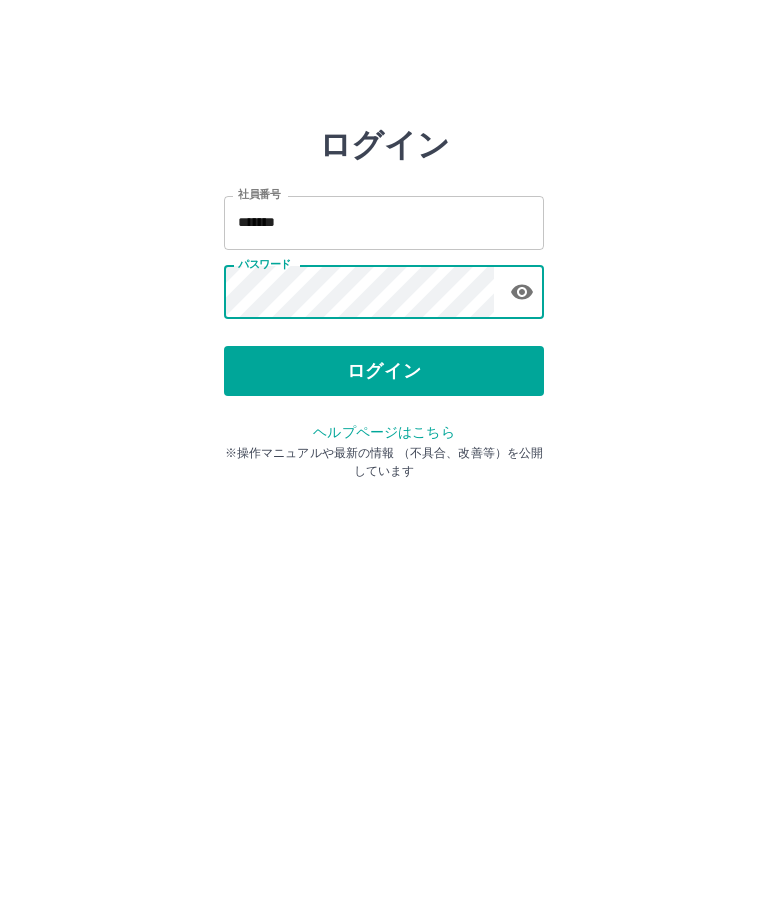 click on "ログイン" at bounding box center [384, 371] 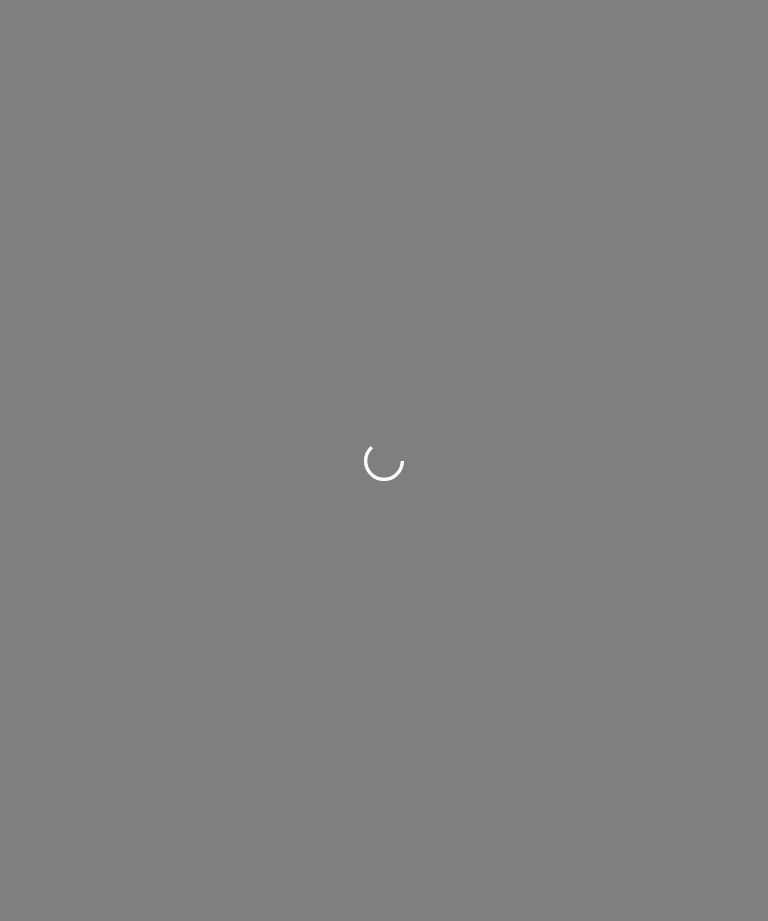 scroll, scrollTop: 0, scrollLeft: 0, axis: both 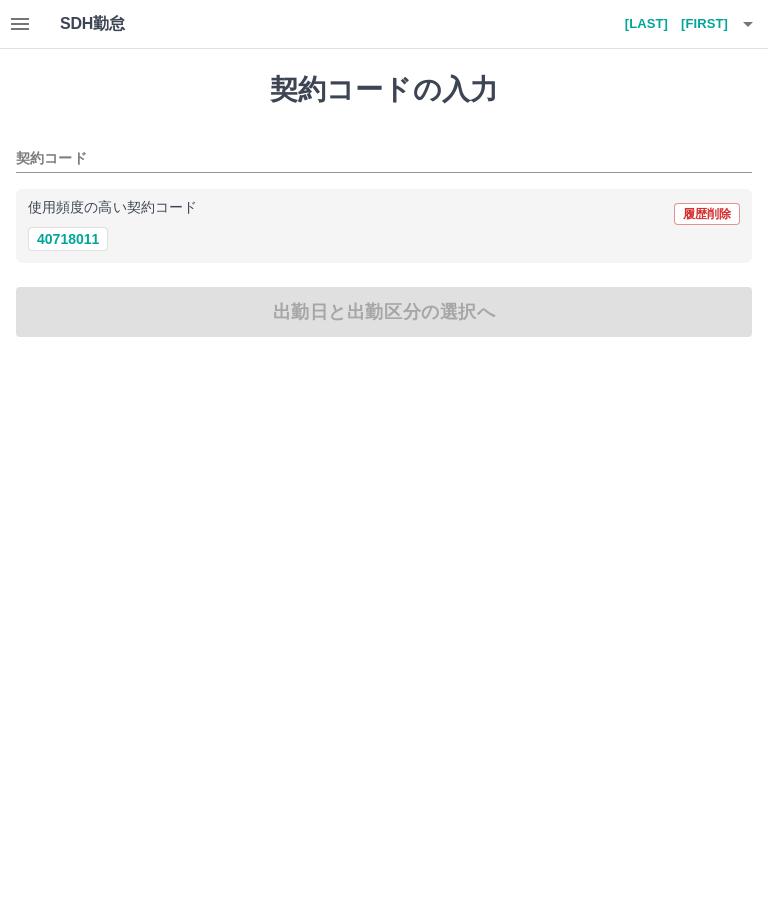 click on "40718011" at bounding box center [68, 239] 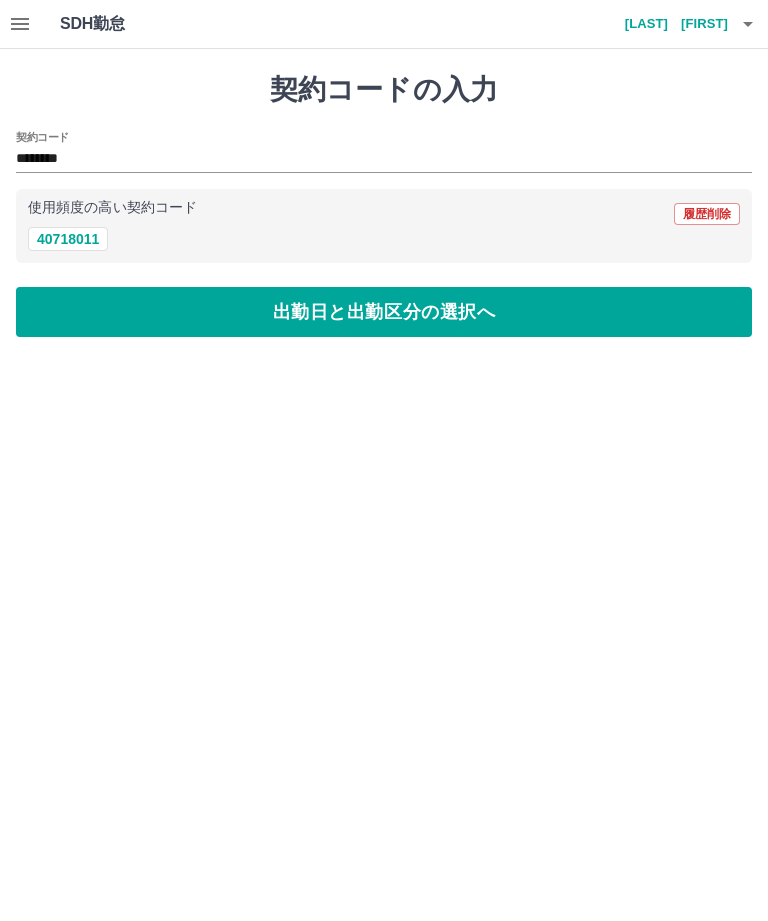 type on "********" 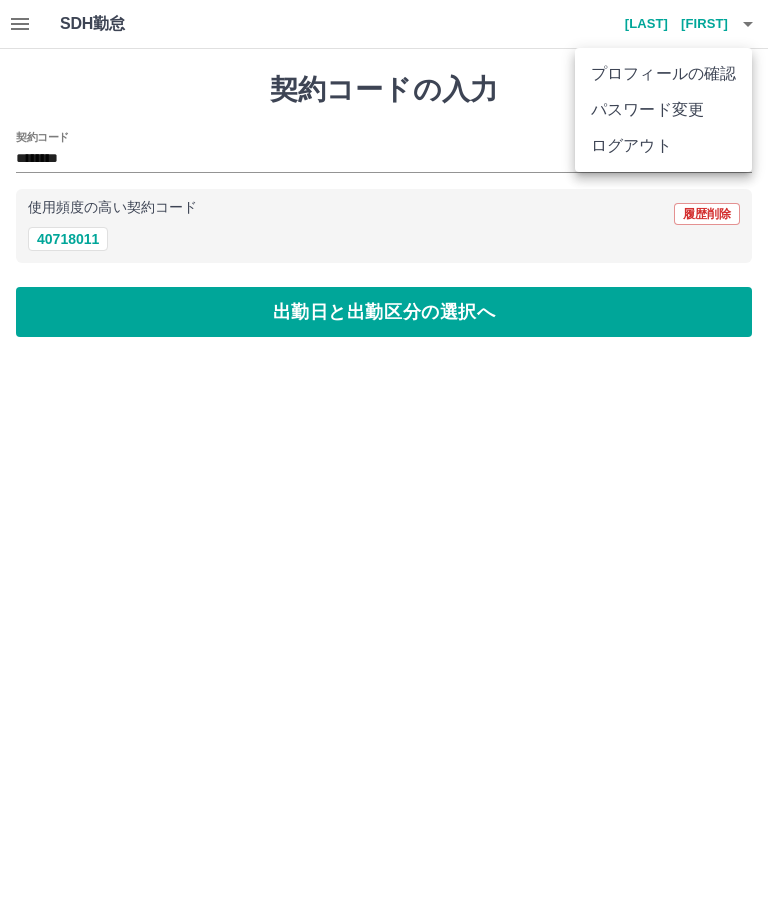 click at bounding box center (384, 460) 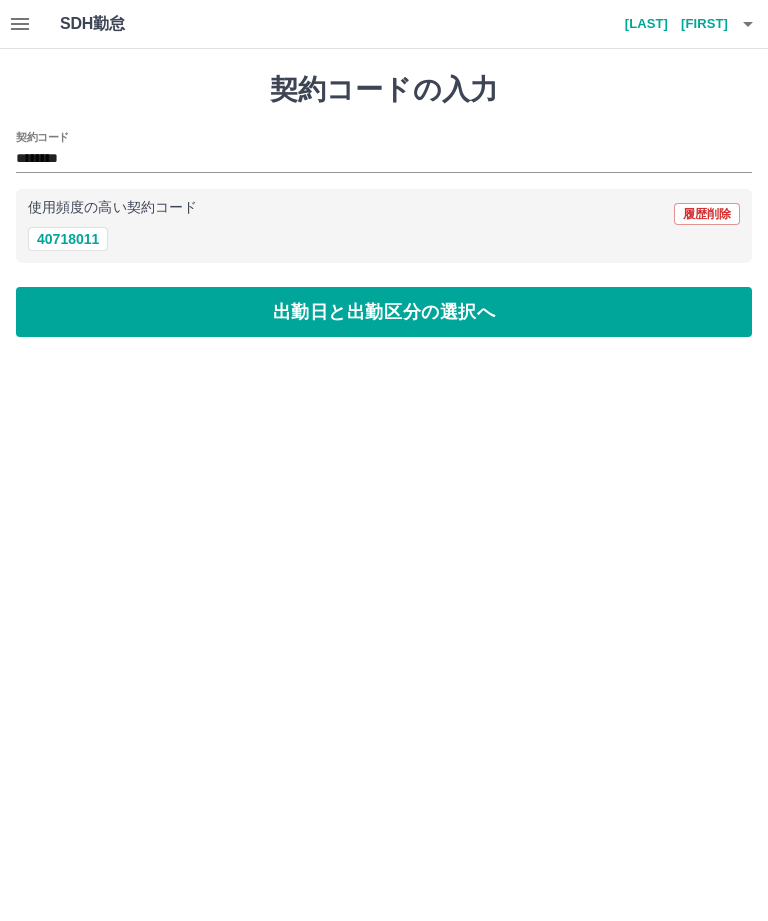 click on "SDH勤怠 [LAST]　[FIRST] 契約コードの入力 契約コード ******** 使用頻度の高い契約コード 履歴削除 [NUMBER] 出勤日と出勤区分の選択へ SDH勤怠" at bounding box center (384, 180) 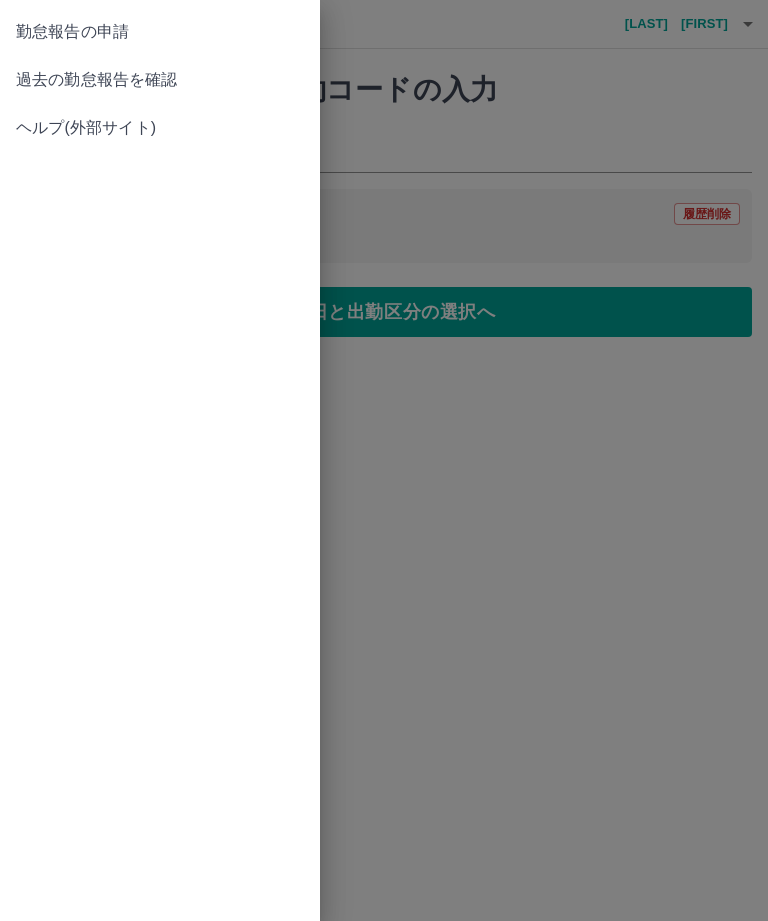 click on "勤怠報告の申請" at bounding box center (160, 32) 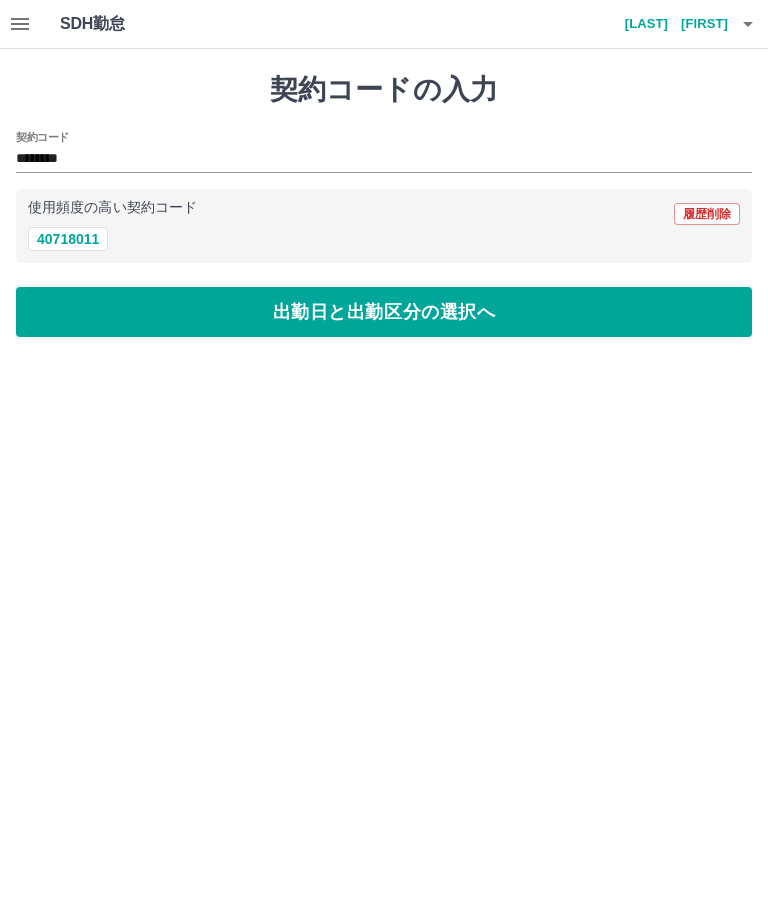 click 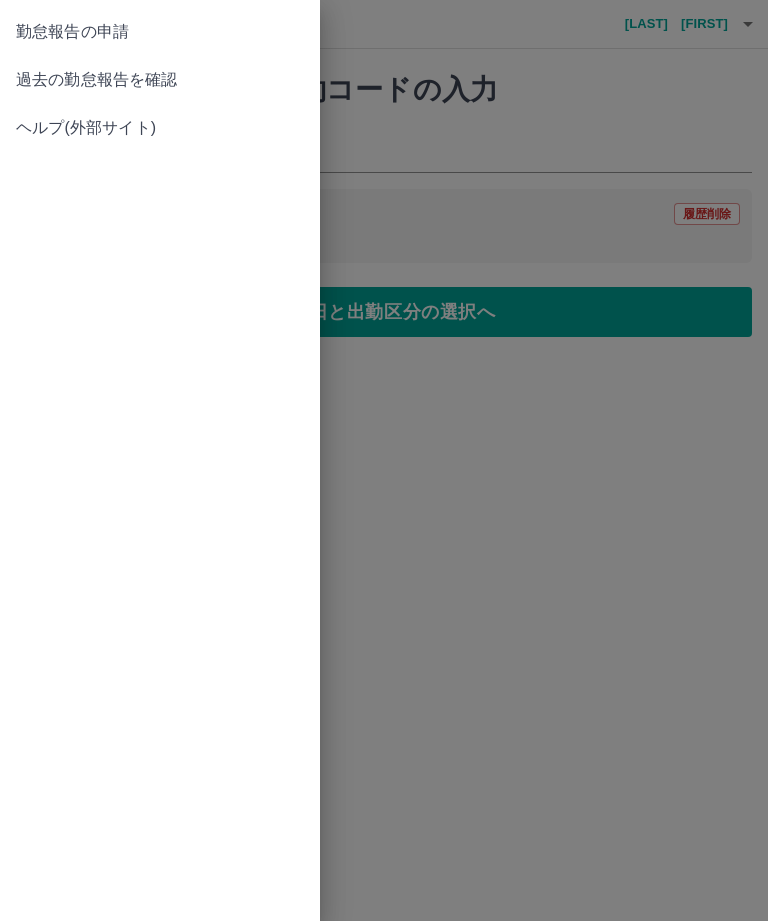 click on "過去の勤怠報告を確認" at bounding box center (160, 80) 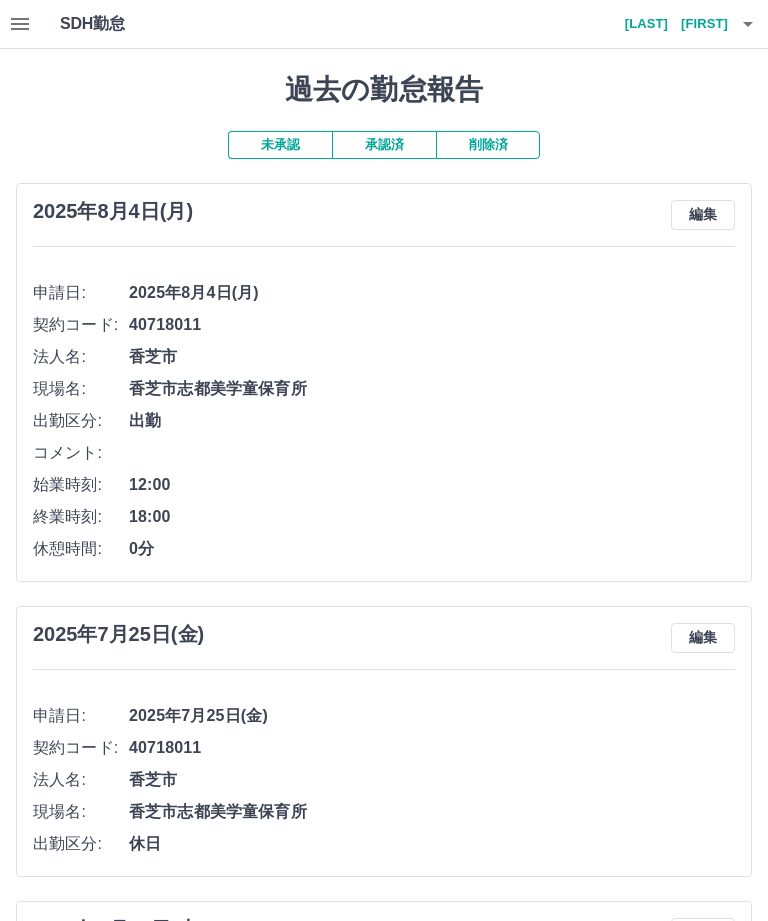 click 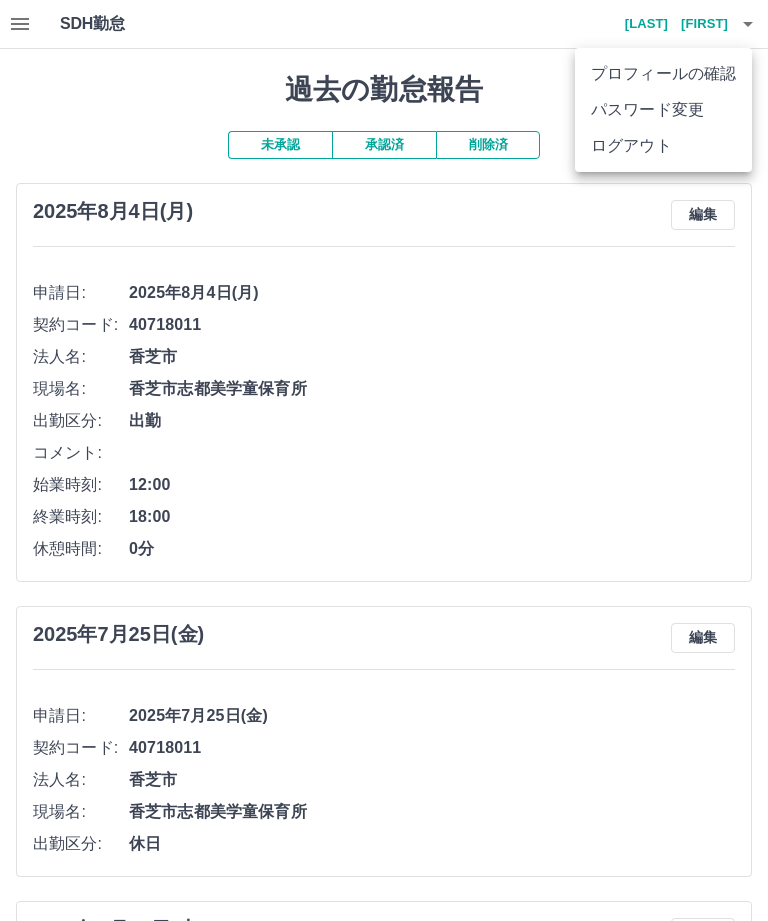 click on "ログアウト" at bounding box center [663, 146] 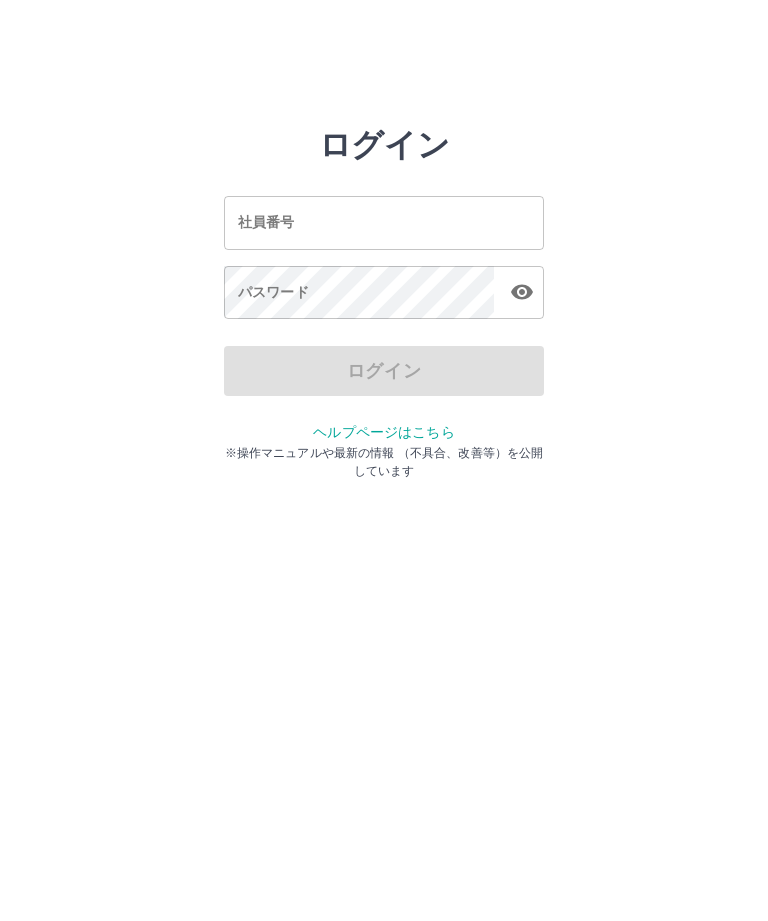 scroll, scrollTop: 0, scrollLeft: 0, axis: both 